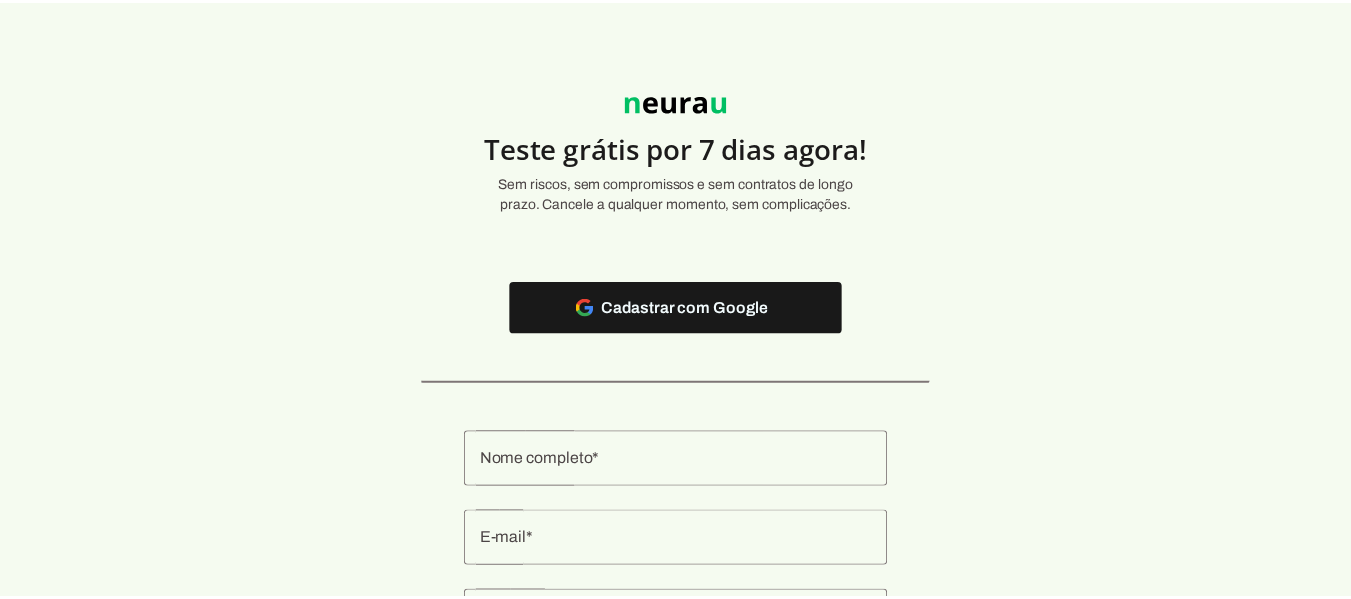 scroll, scrollTop: 0, scrollLeft: 0, axis: both 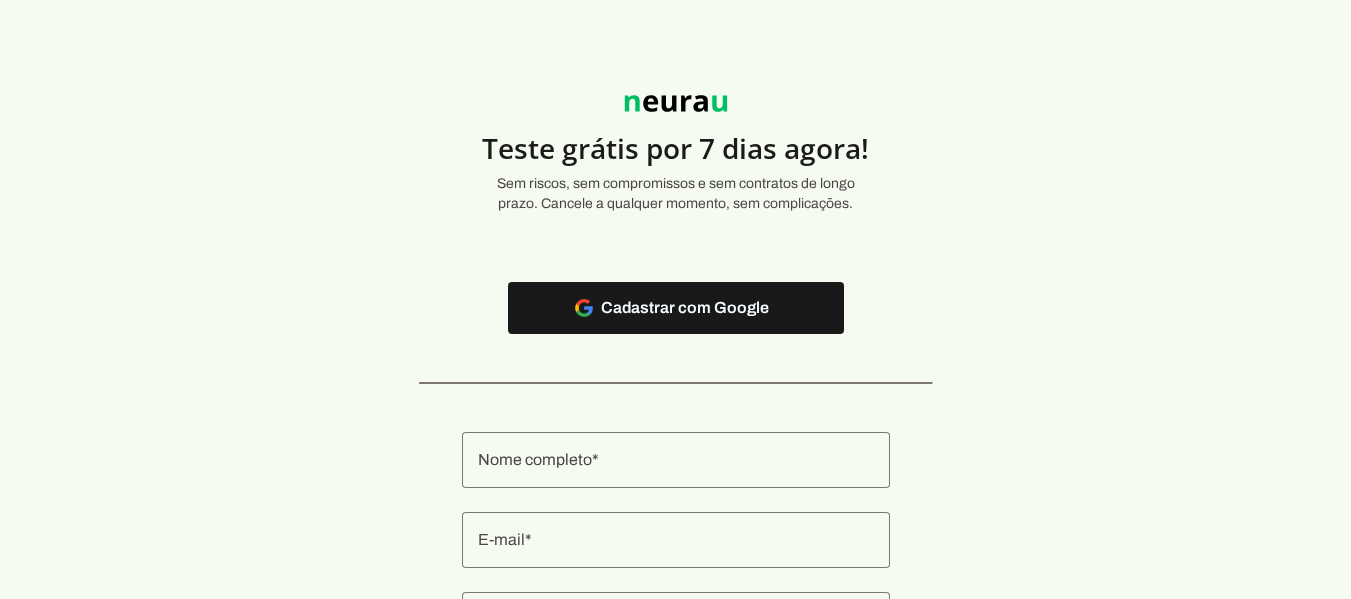 click at bounding box center [676, 308] 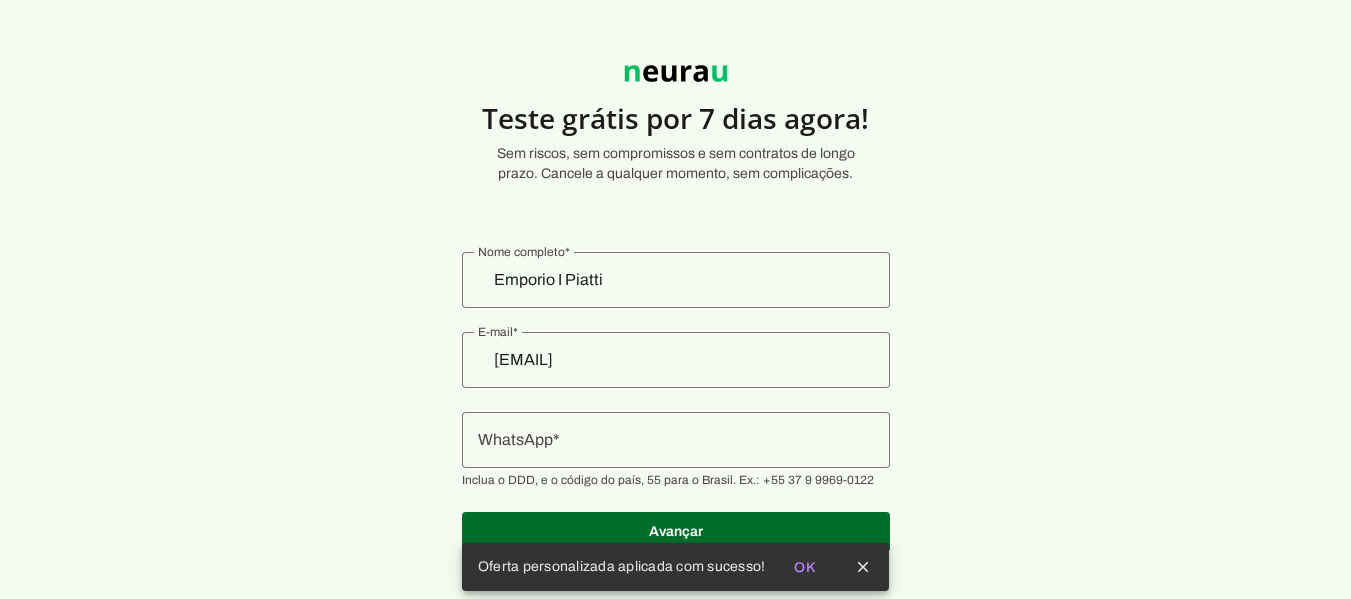 scroll, scrollTop: 55, scrollLeft: 0, axis: vertical 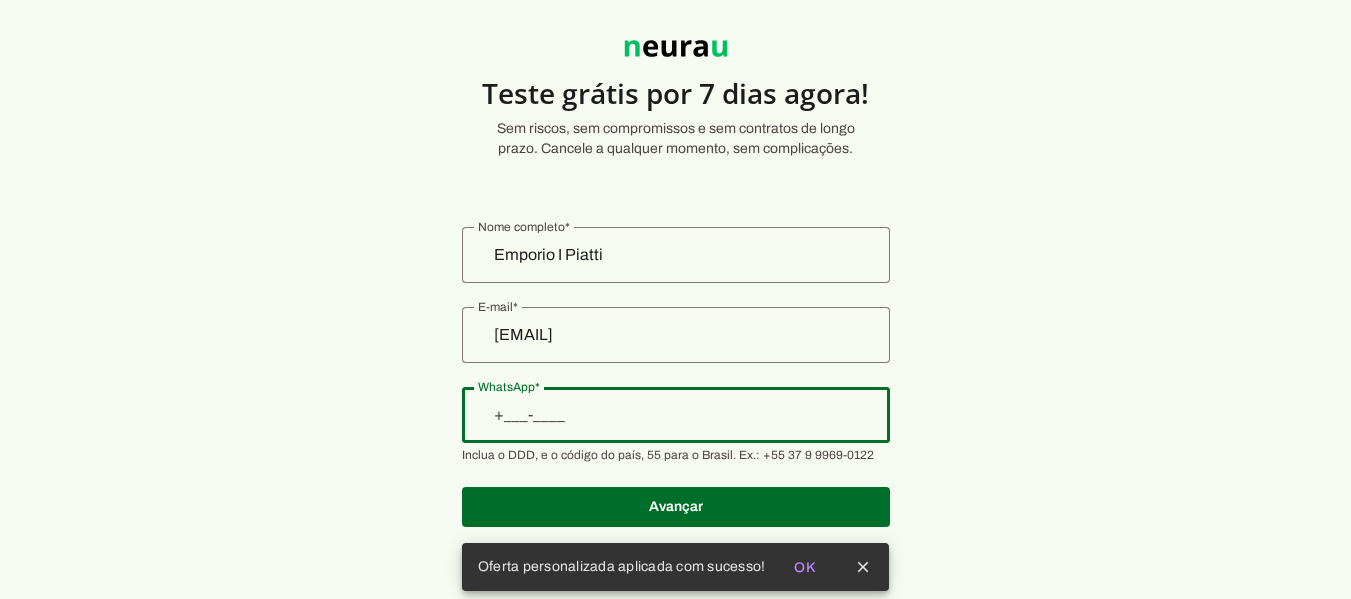 click at bounding box center [676, 415] 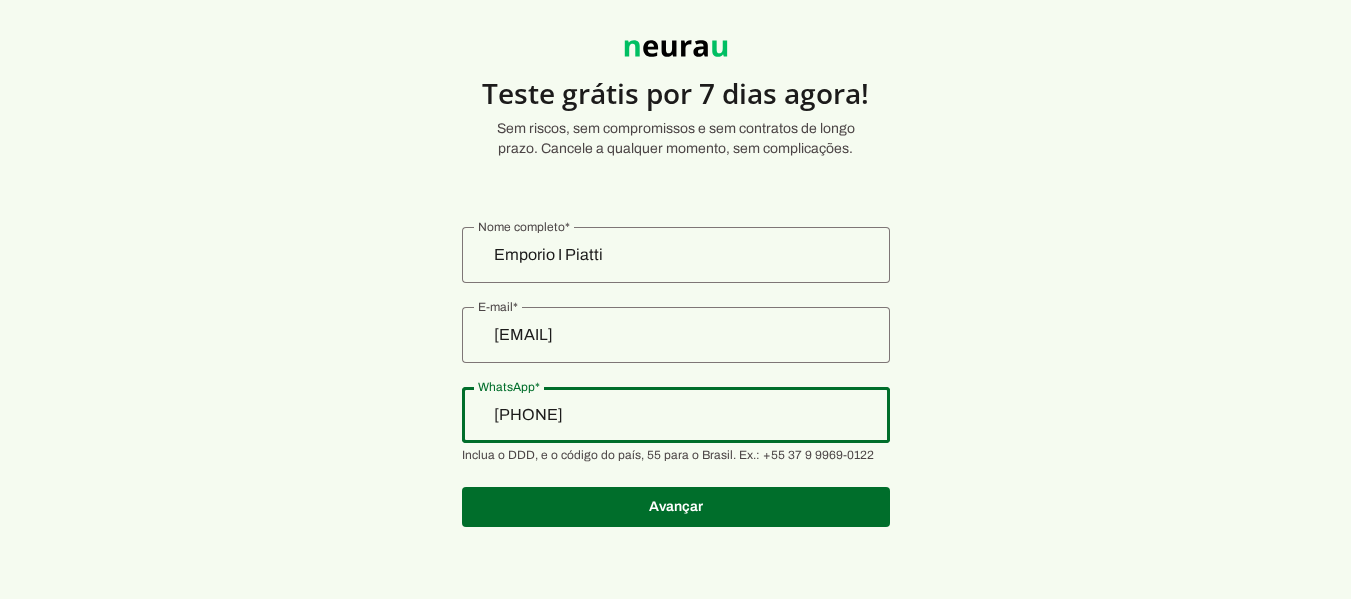 type on "[PHONE]" 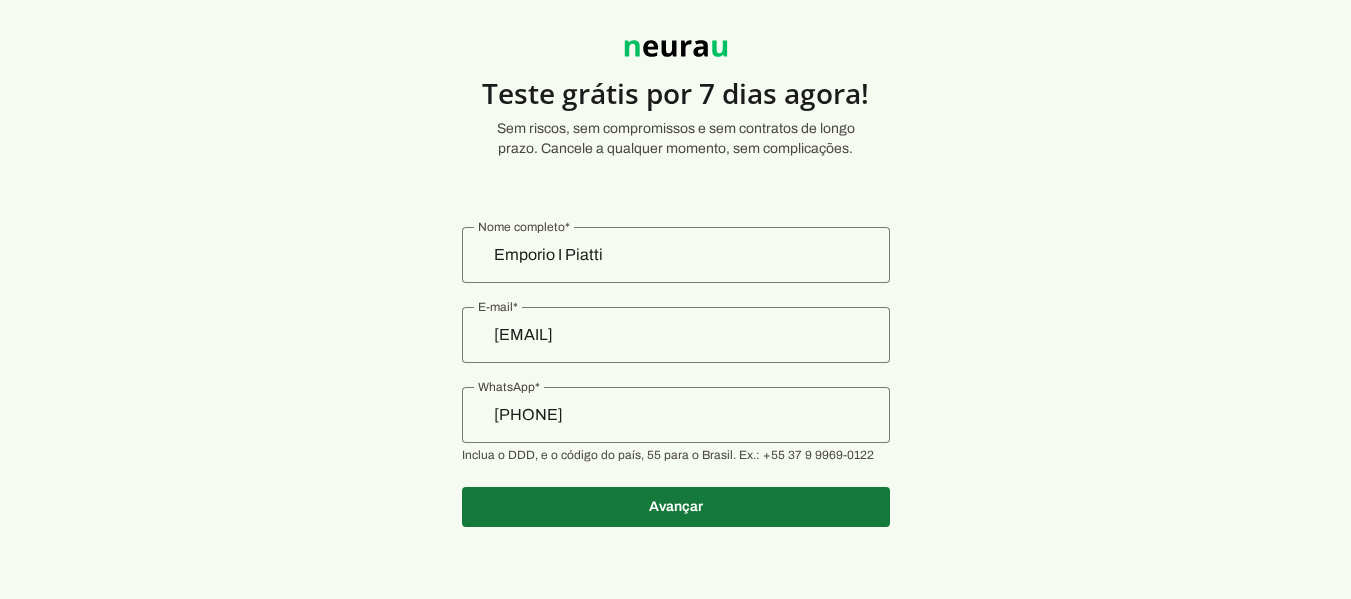 click at bounding box center [676, 507] 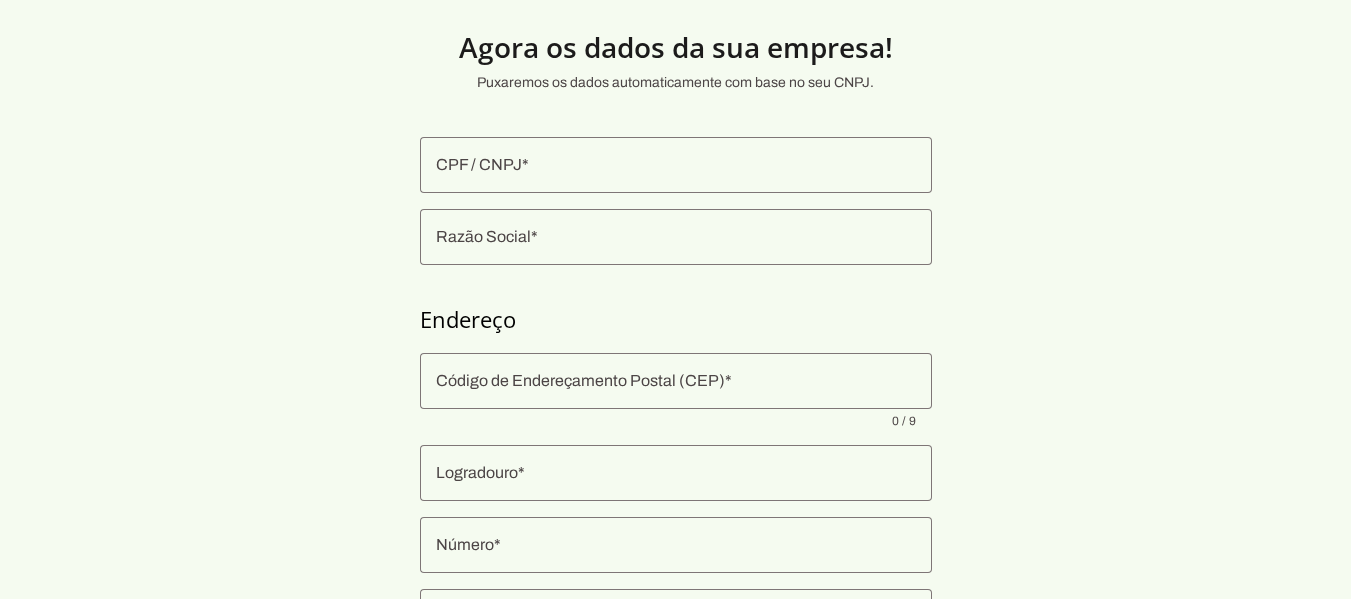click at bounding box center (676, 165) 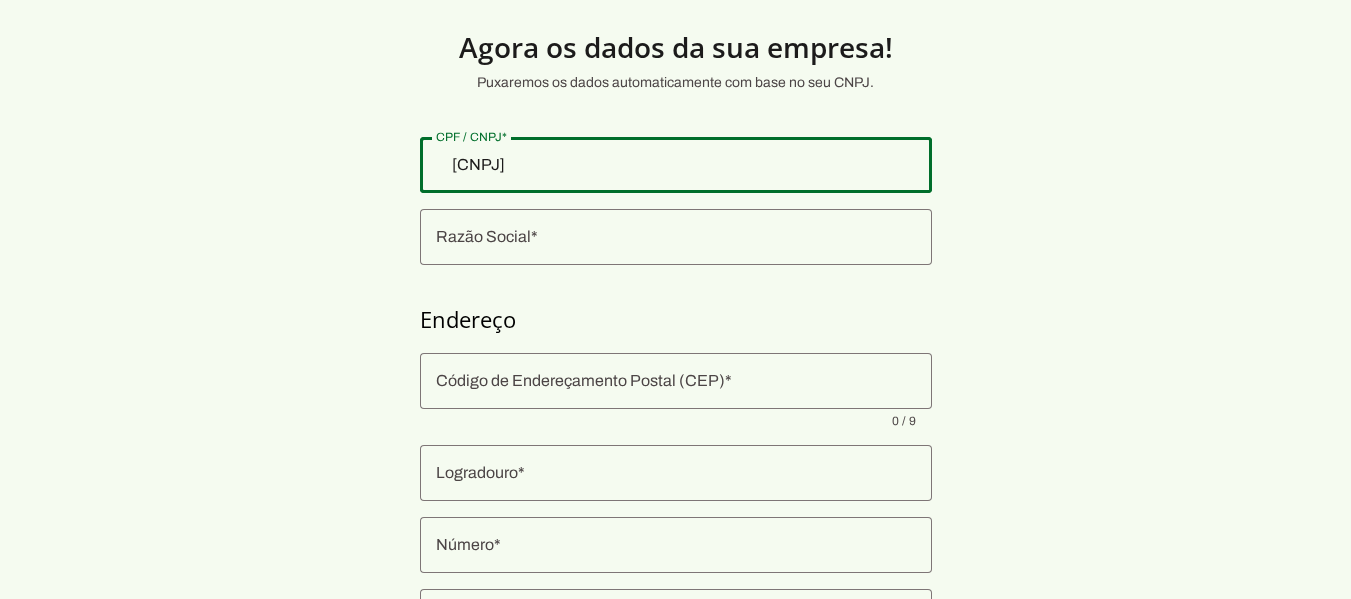 type on "[CNPJ]" 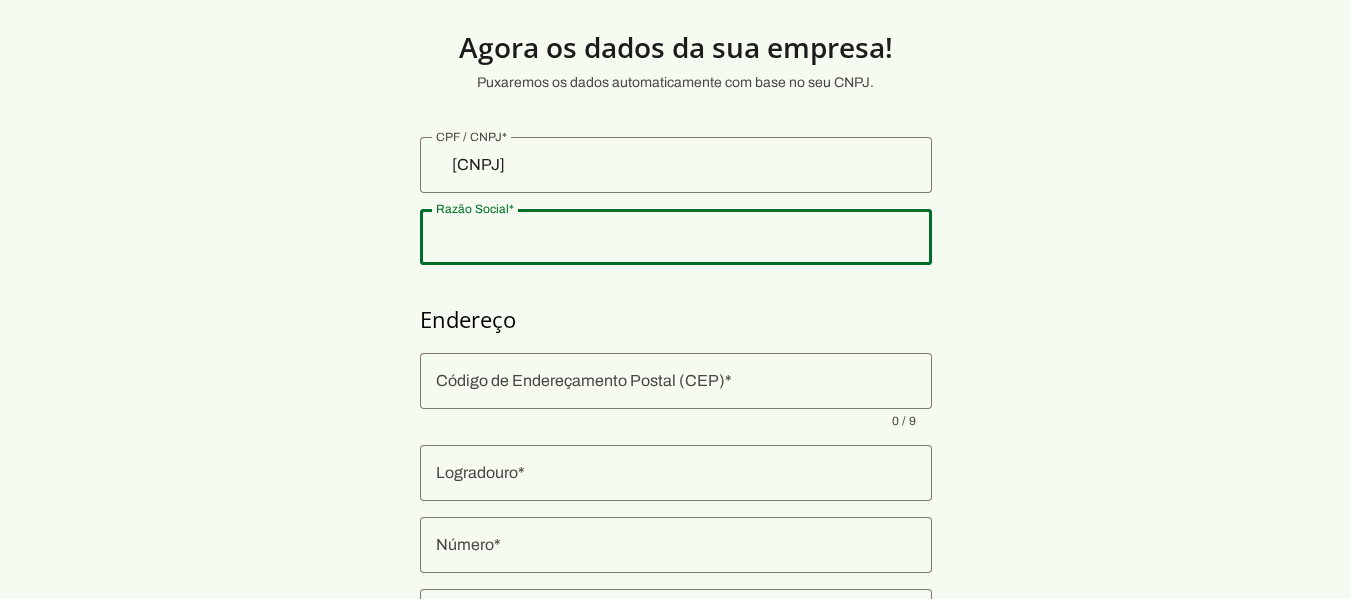click 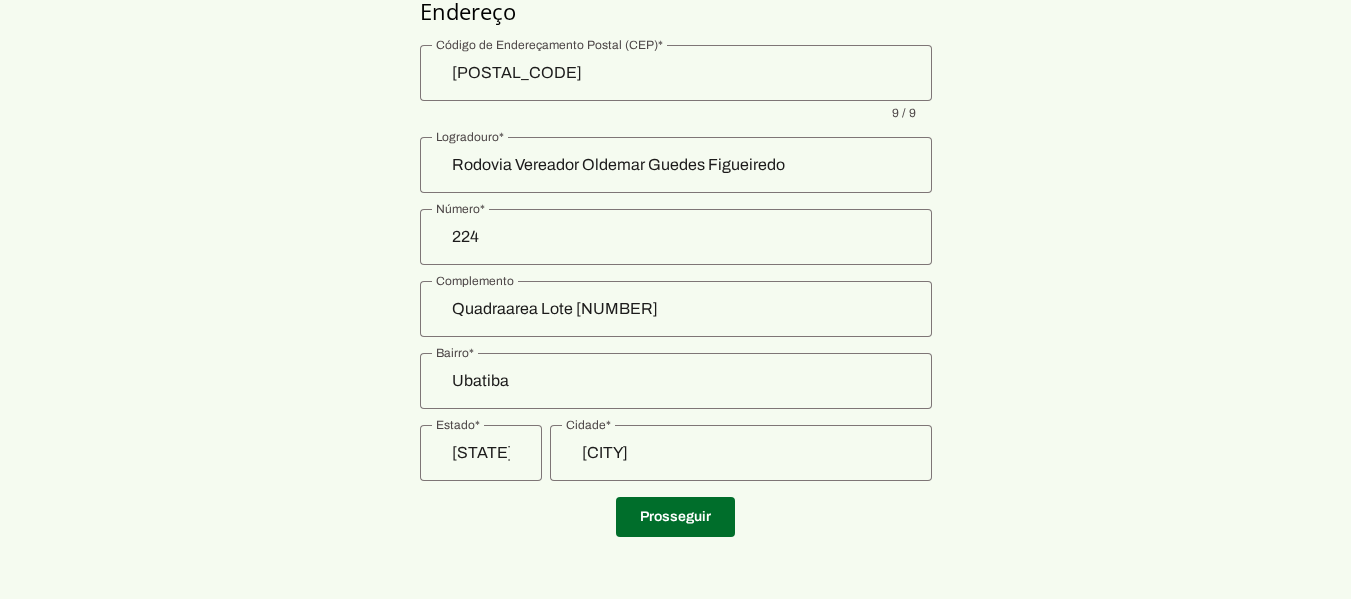 scroll, scrollTop: 365, scrollLeft: 0, axis: vertical 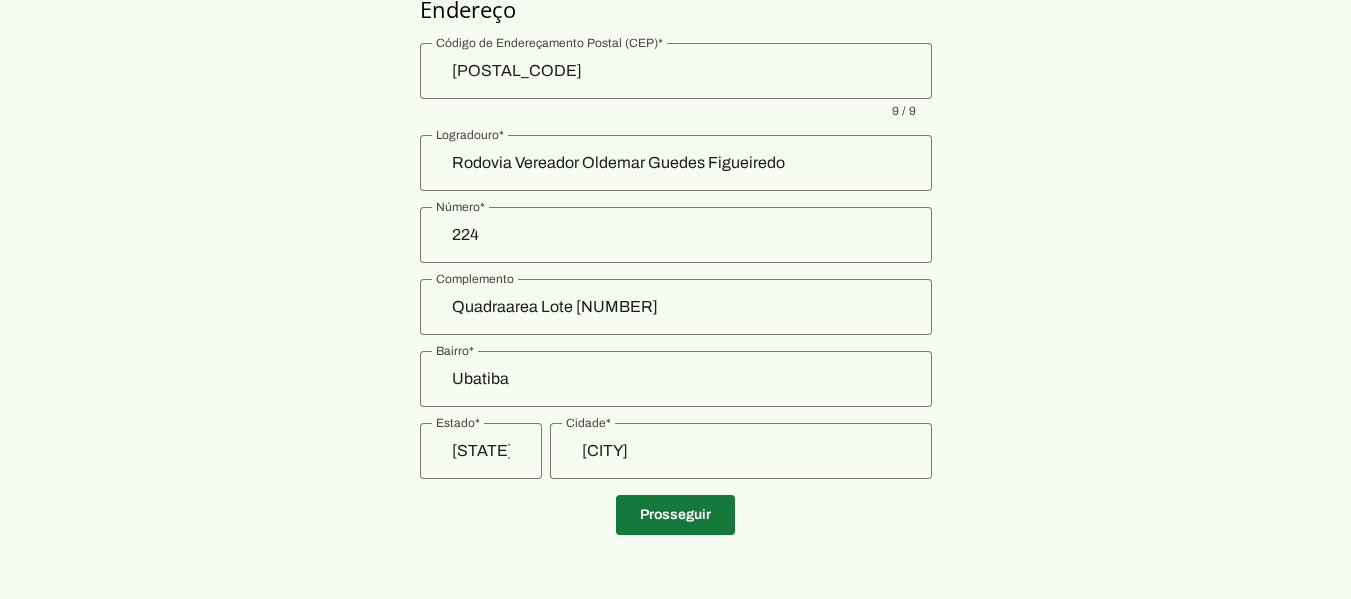 drag, startPoint x: 644, startPoint y: 519, endPoint x: 615, endPoint y: 519, distance: 29 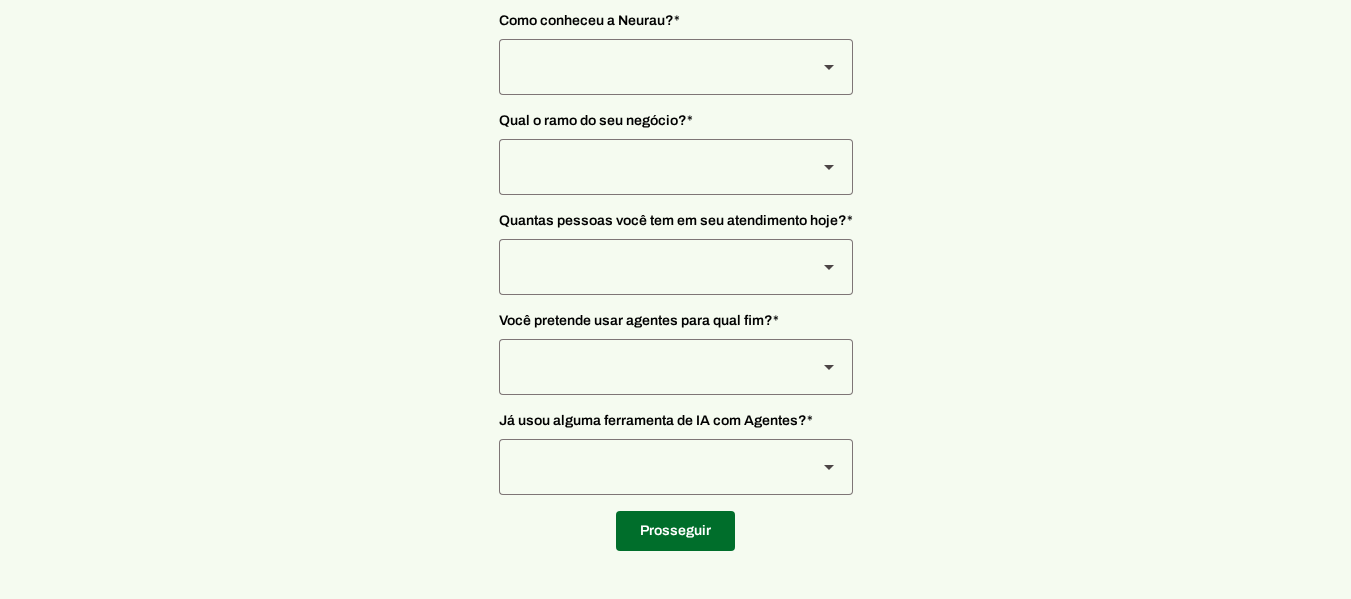 scroll, scrollTop: 197, scrollLeft: 0, axis: vertical 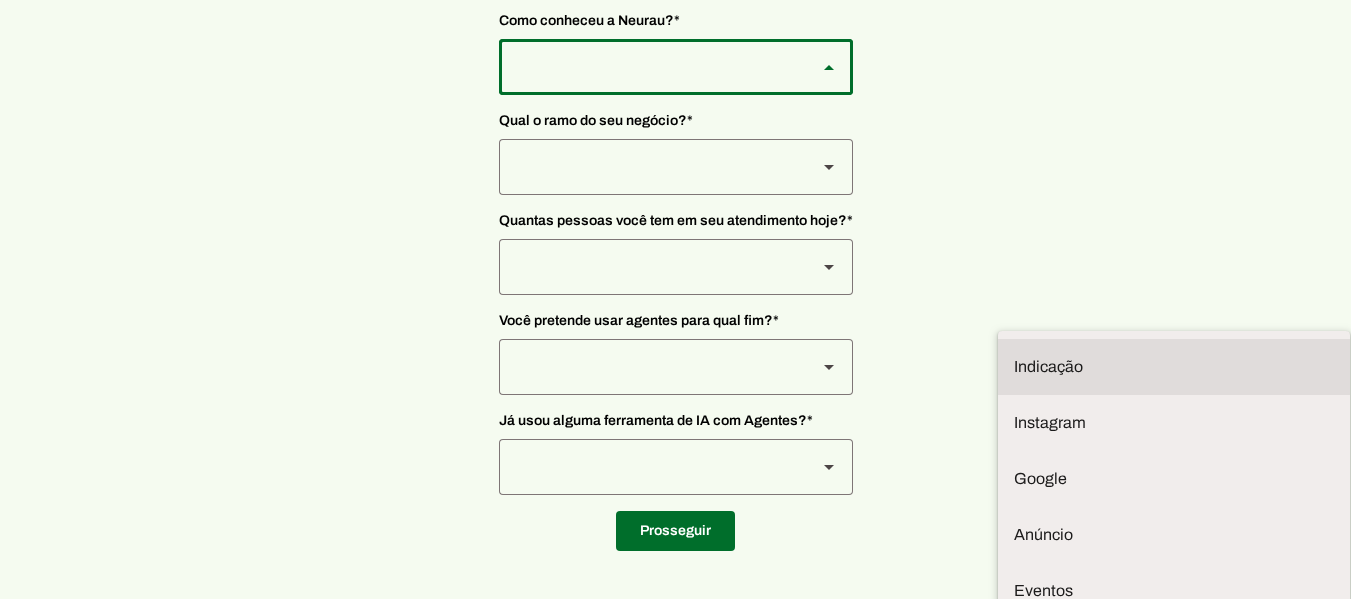 click at bounding box center [1174, 367] 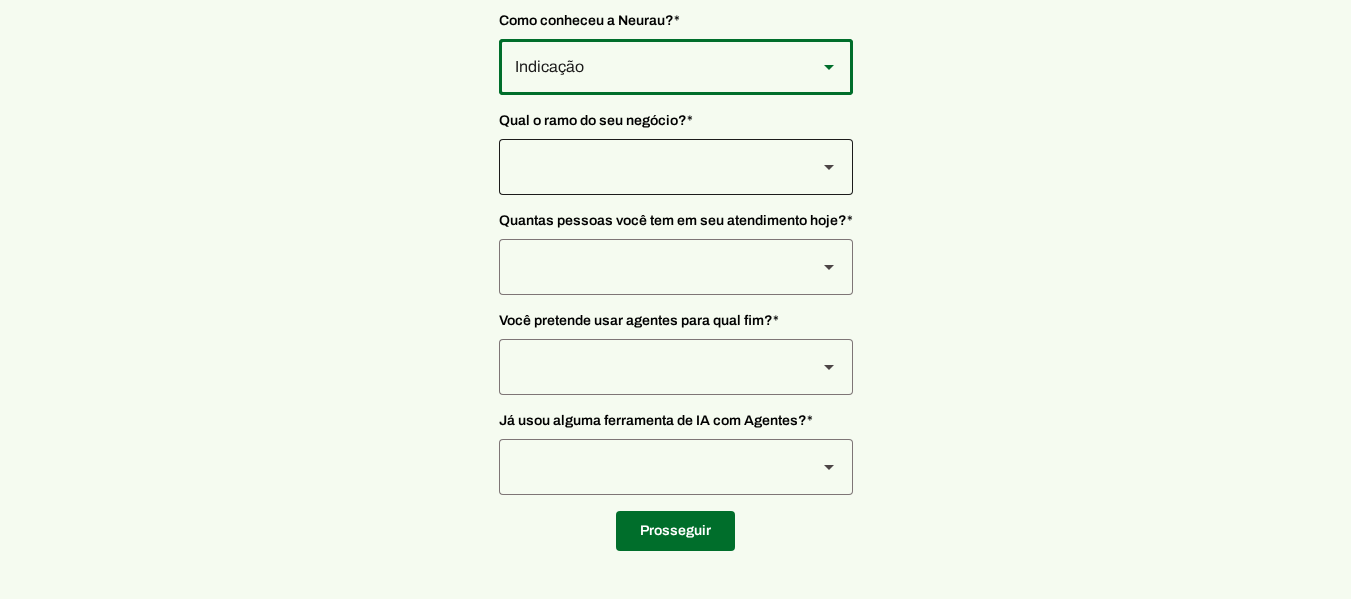 click at bounding box center (829, 67) 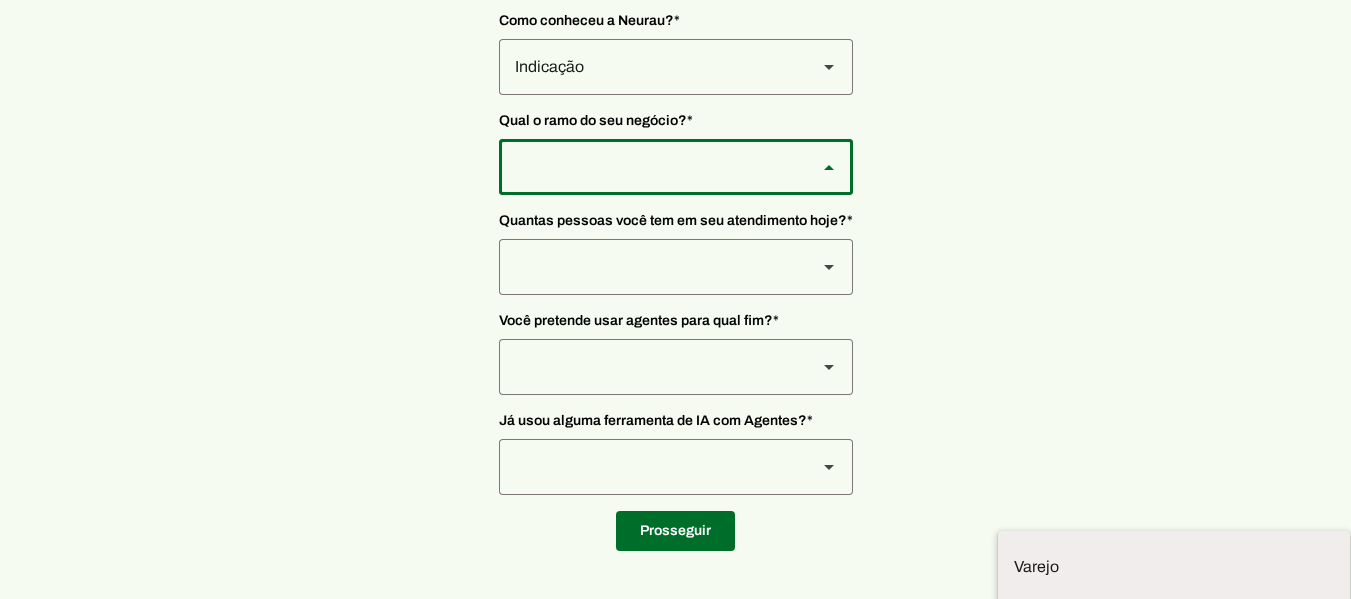 scroll, scrollTop: 4, scrollLeft: 0, axis: vertical 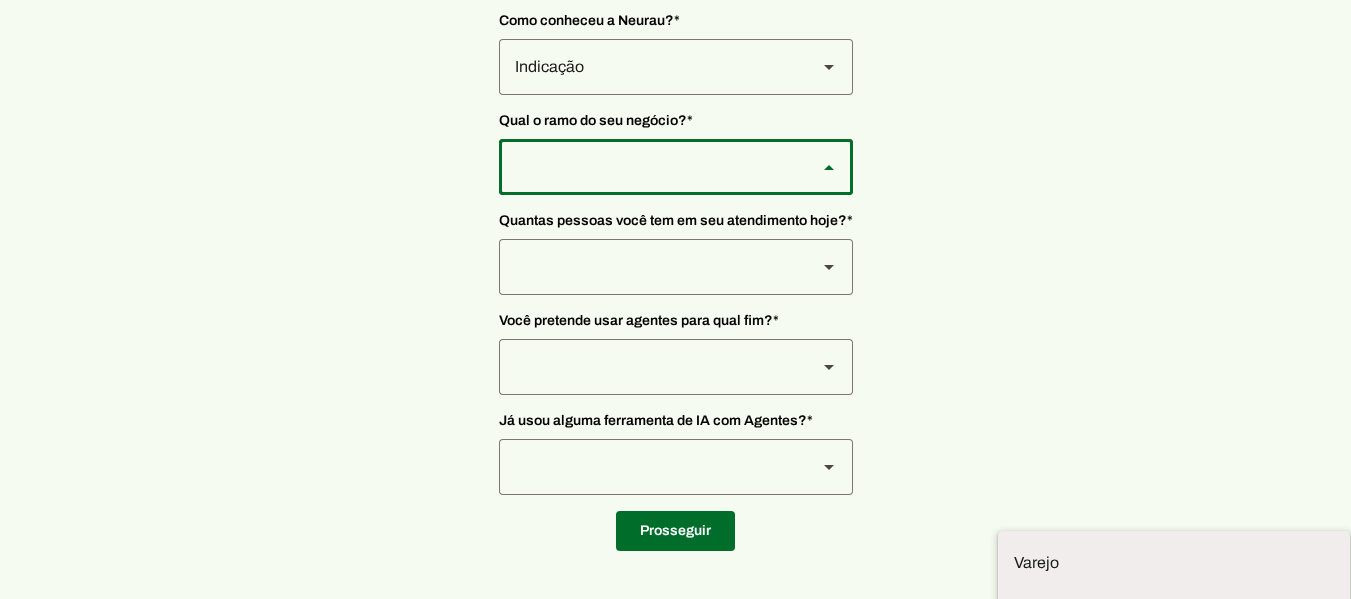 click at bounding box center (0, 0) 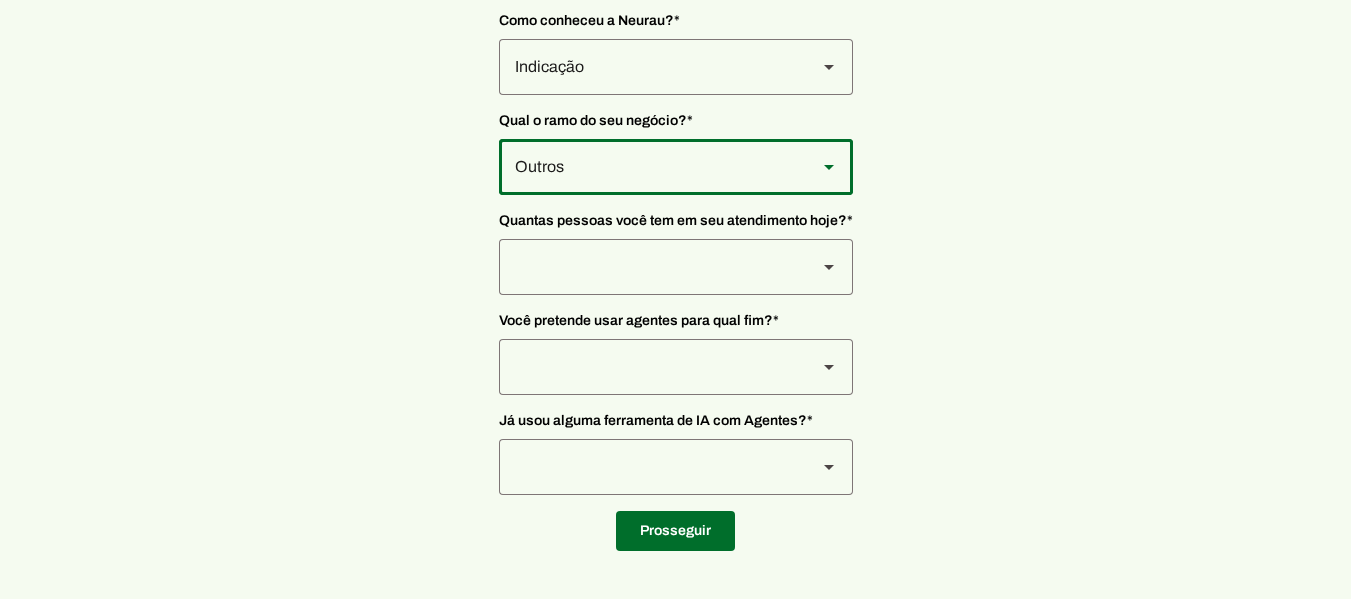click at bounding box center (650, 67) 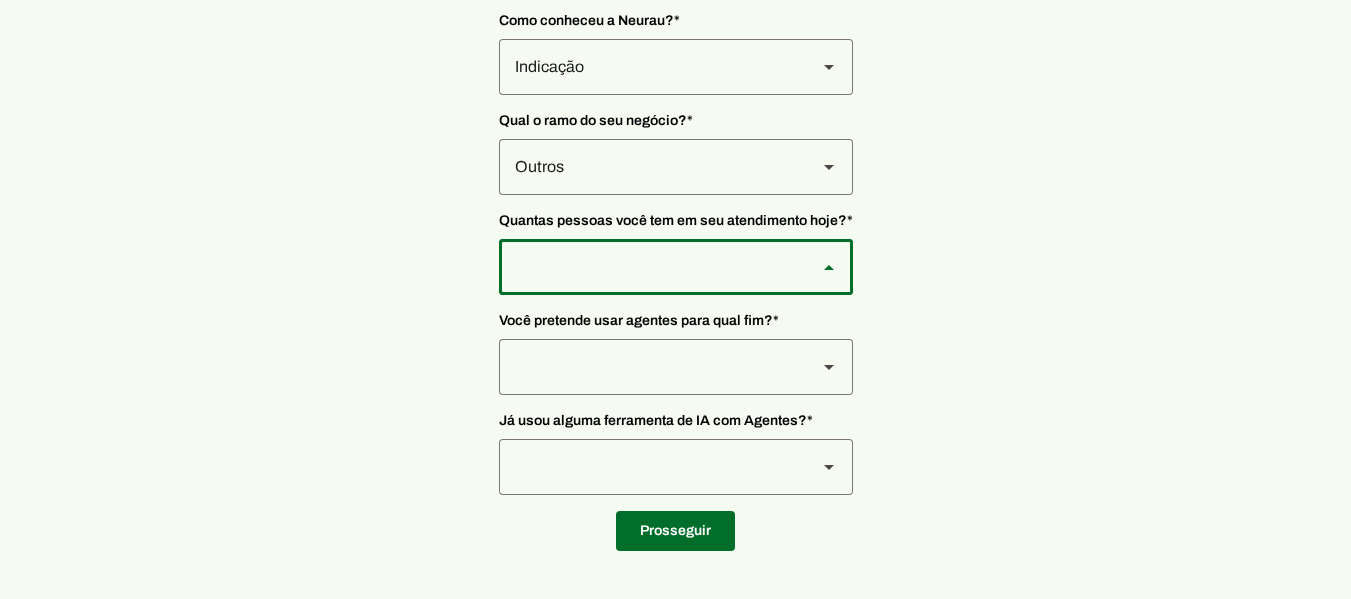 click on "Outros" at bounding box center [650, 67] 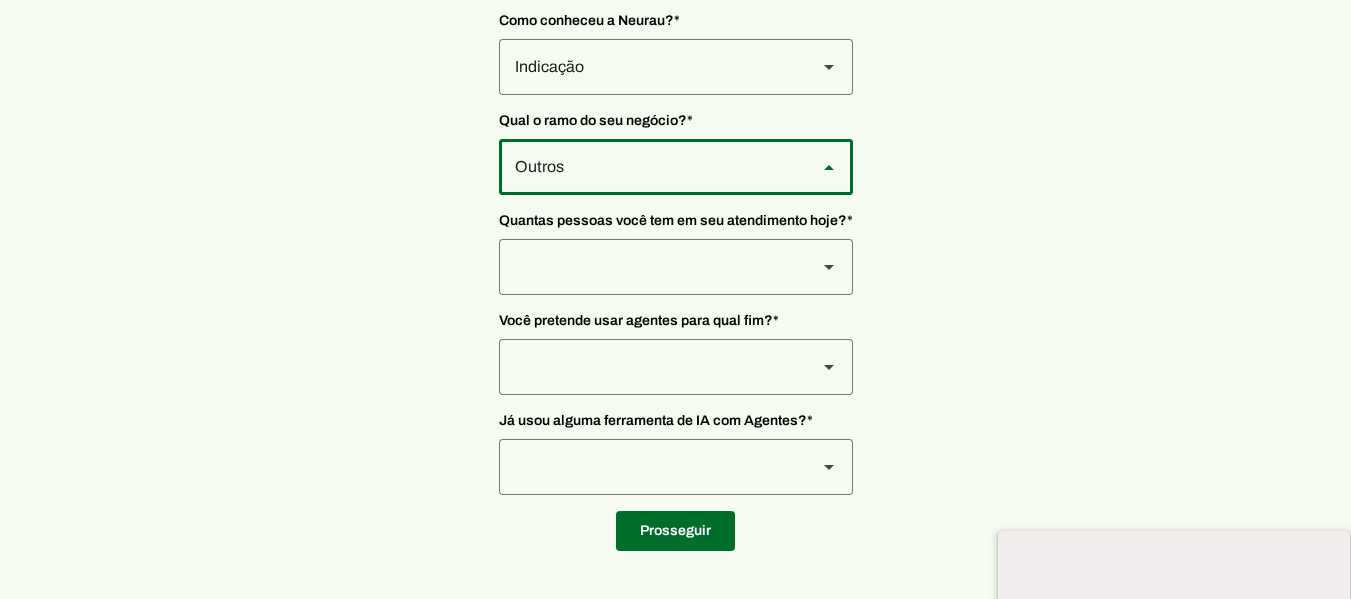 scroll, scrollTop: 0, scrollLeft: 0, axis: both 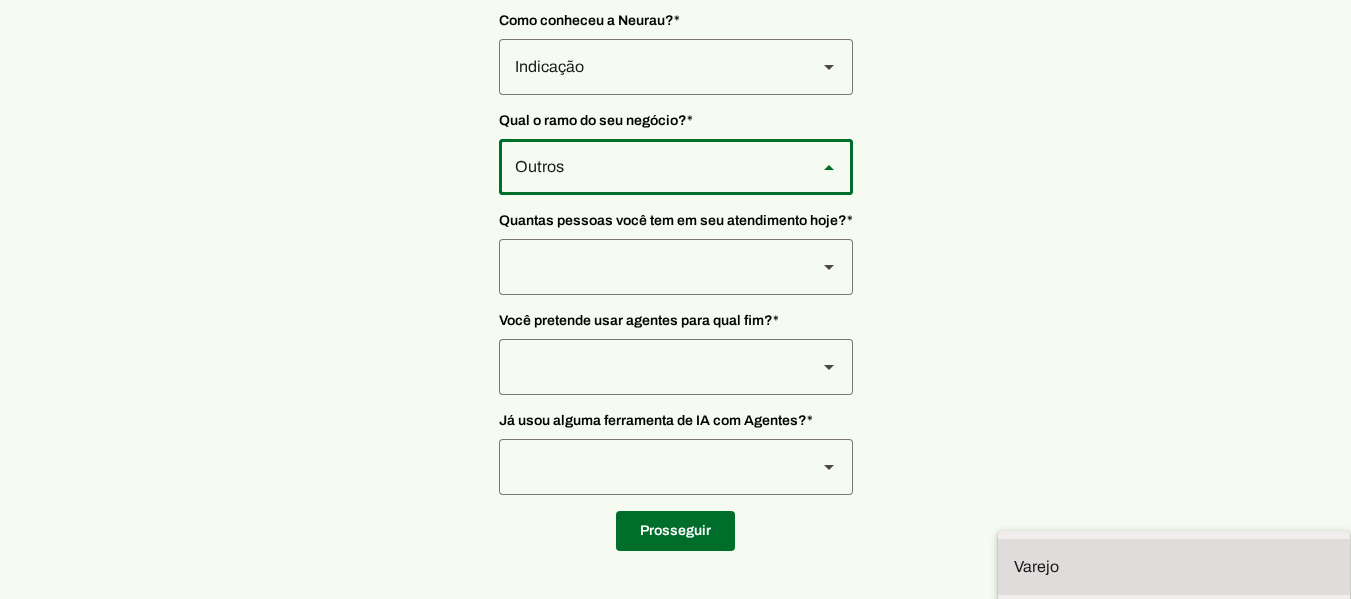 click at bounding box center [0, 0] 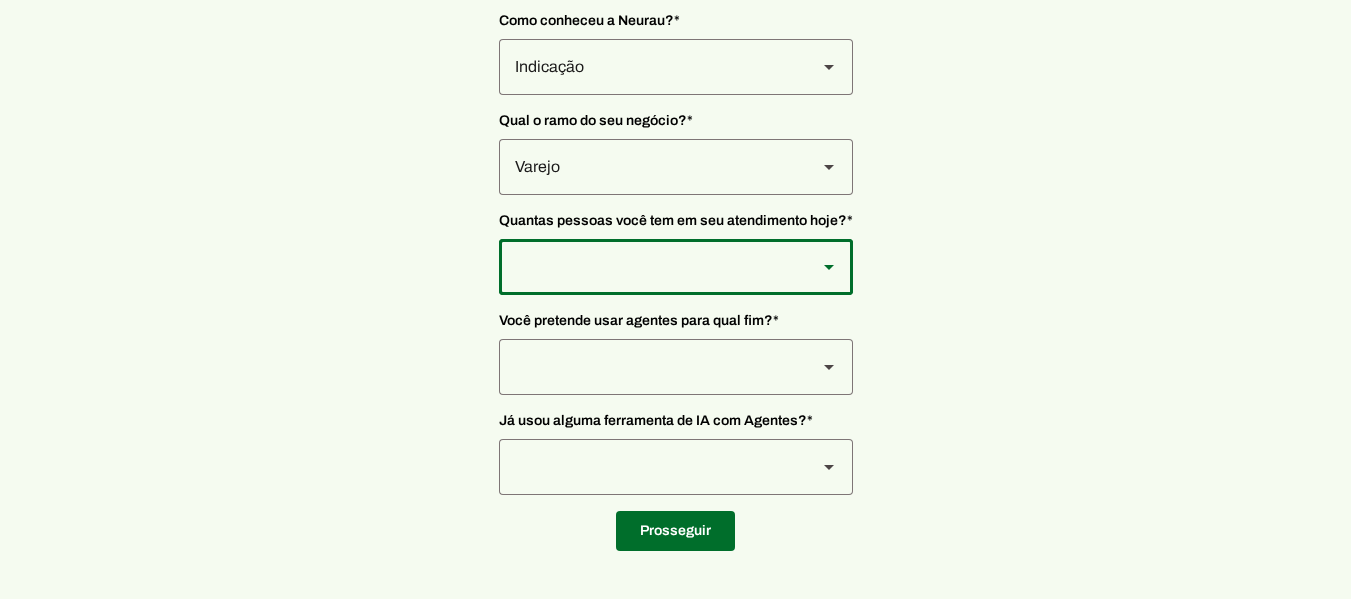 click at bounding box center (650, 67) 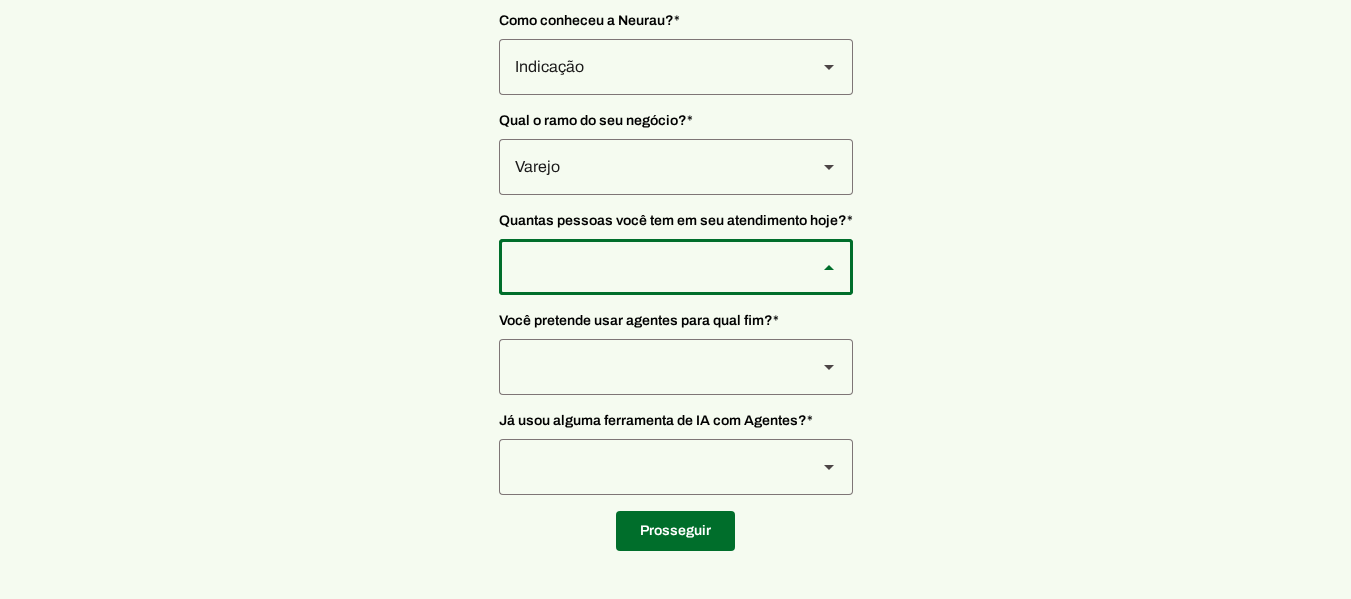 click at bounding box center [0, 0] 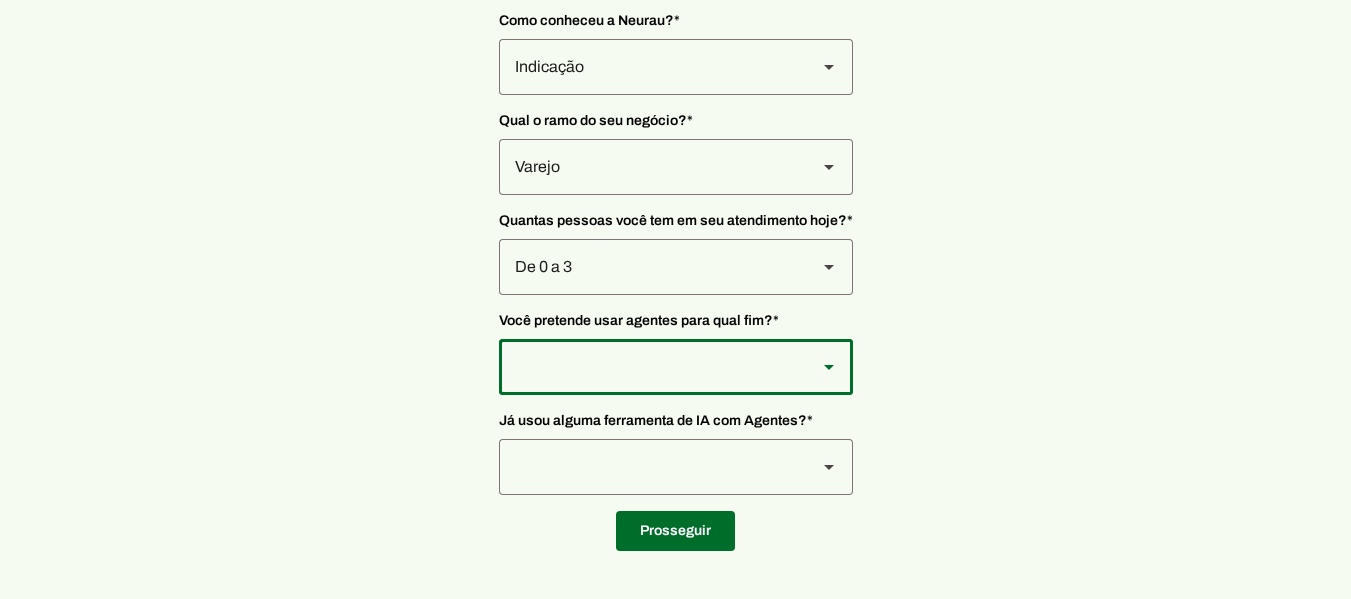 click at bounding box center [829, 367] 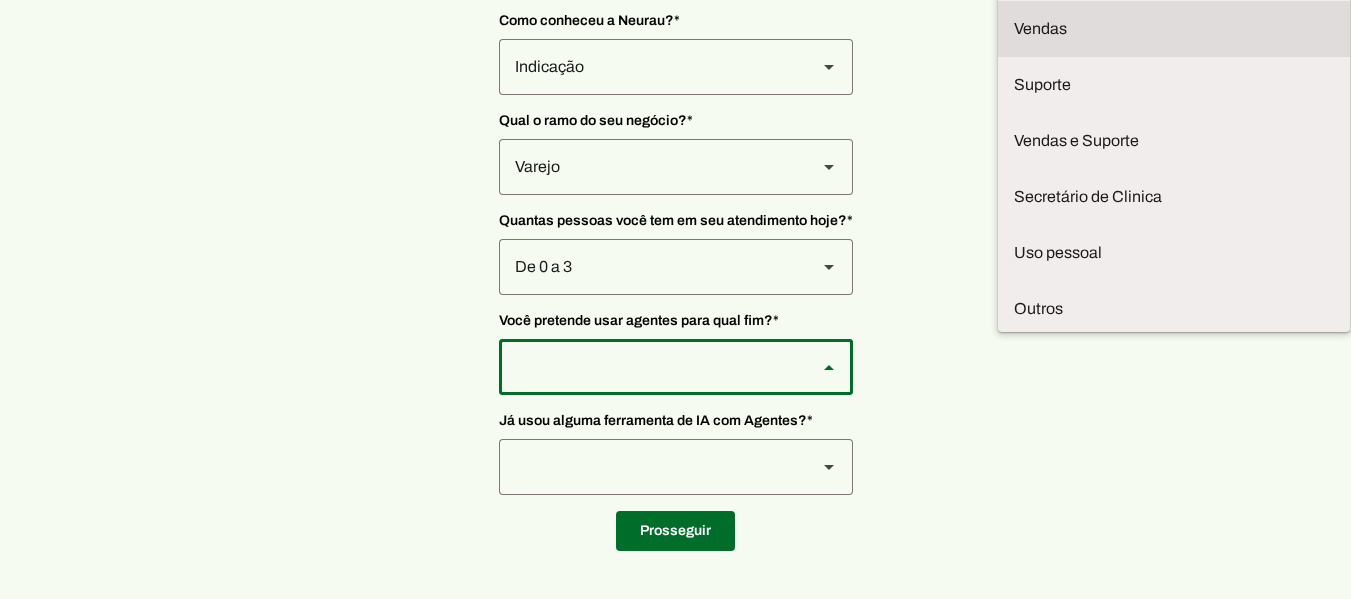 click at bounding box center (0, 0) 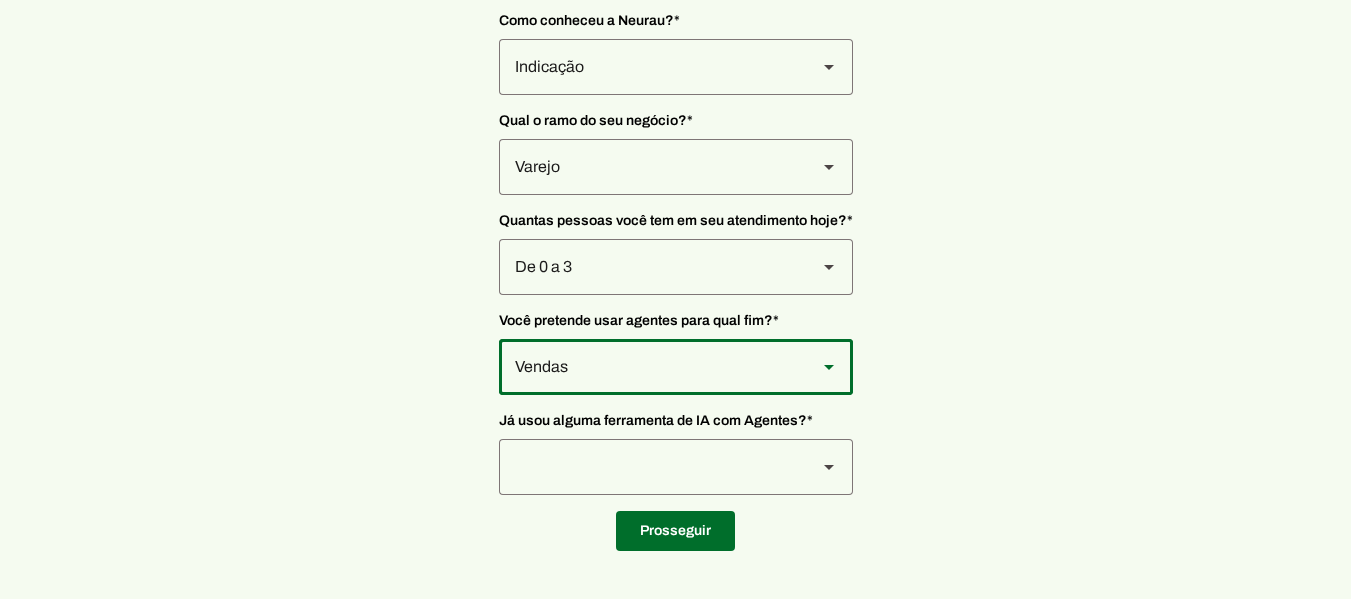 click at bounding box center [650, 67] 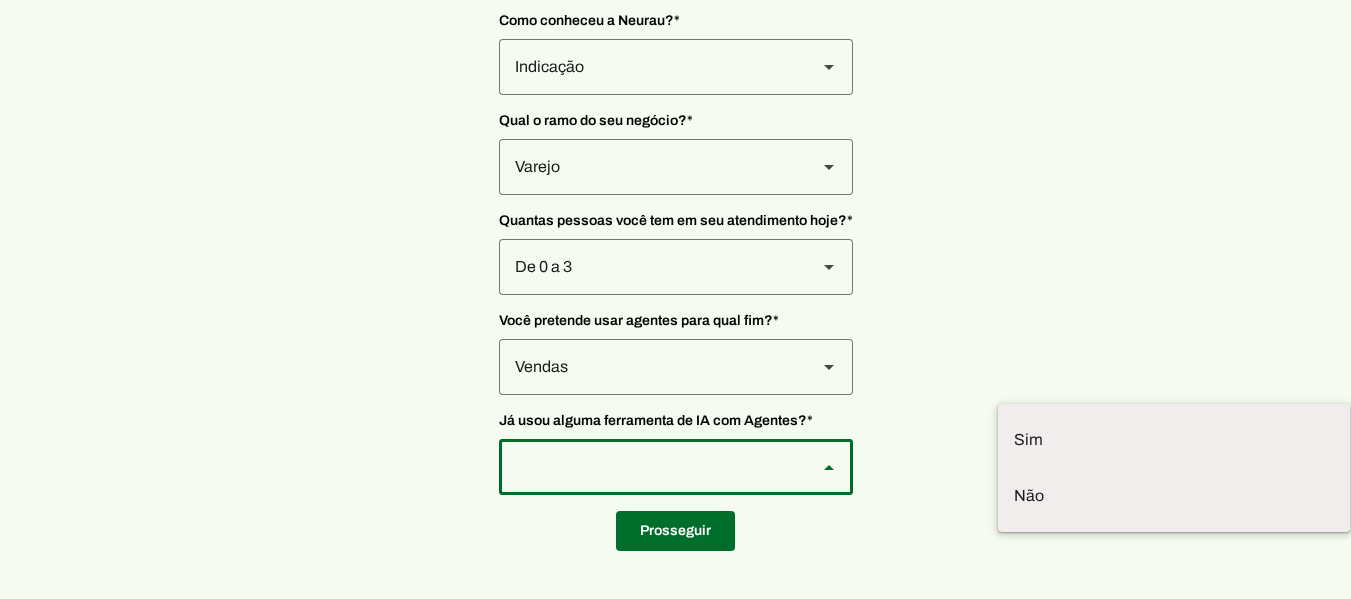 click at bounding box center [0, 0] 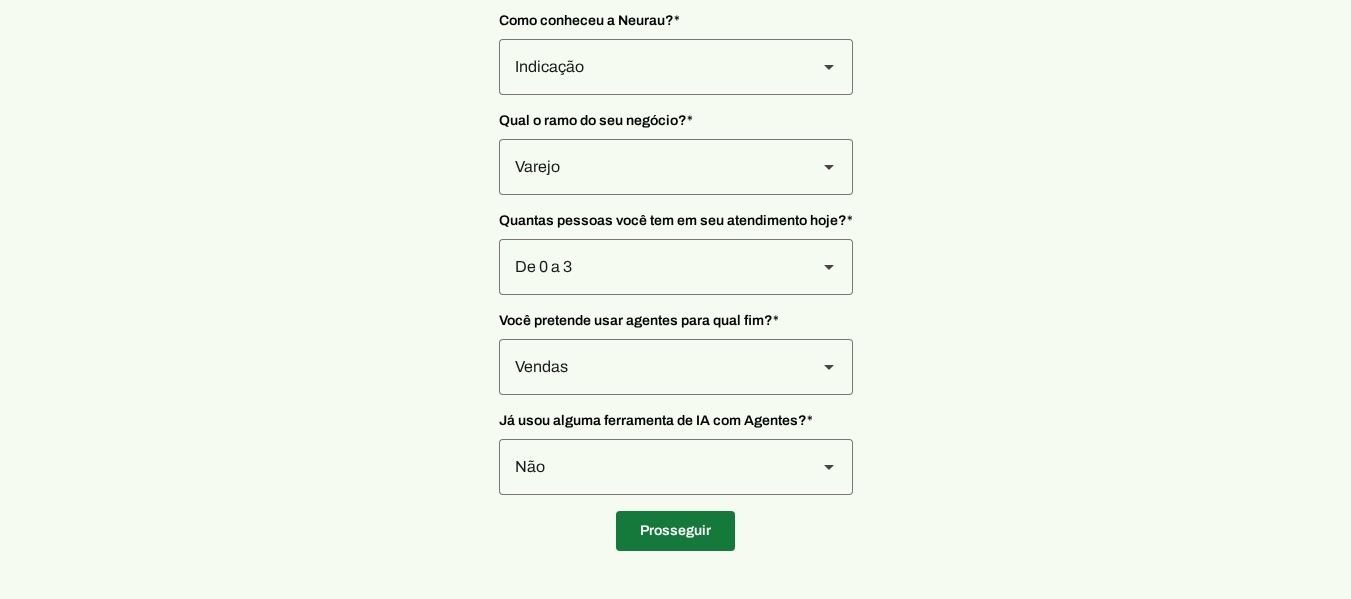 click at bounding box center [675, 531] 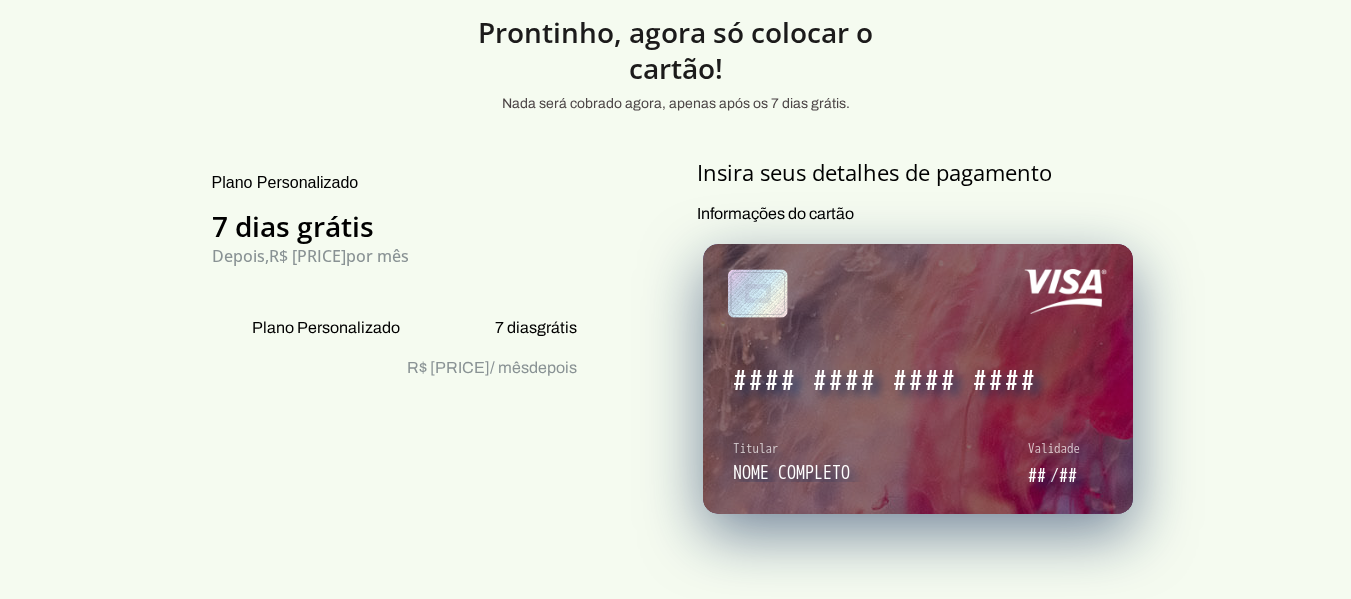 scroll, scrollTop: 97, scrollLeft: 0, axis: vertical 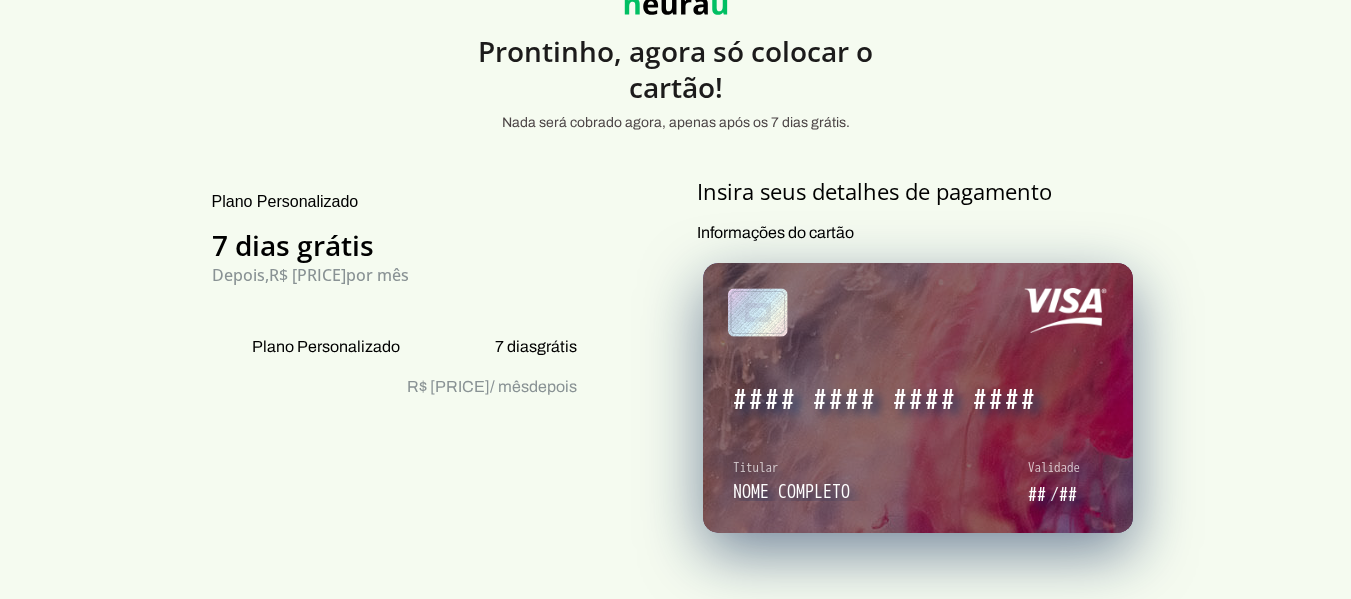 click on "R$ [PRICE]  /
mês  depois" at bounding box center (492, 387) 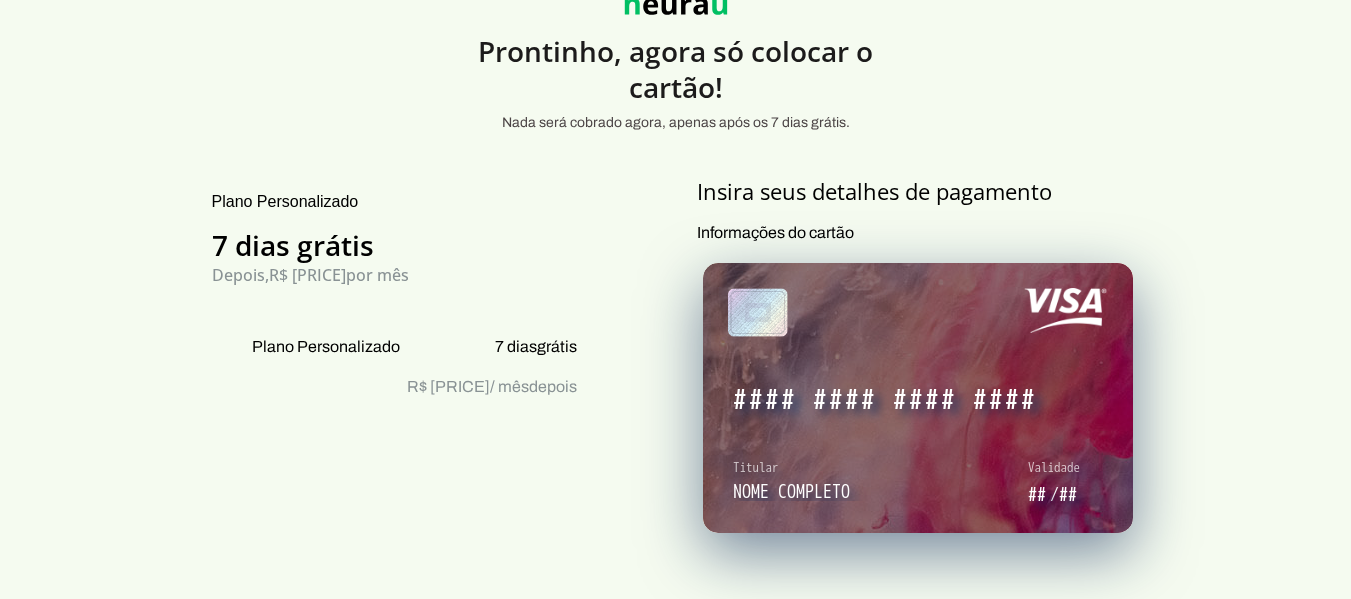 drag, startPoint x: 332, startPoint y: 254, endPoint x: 454, endPoint y: 238, distance: 123.04471 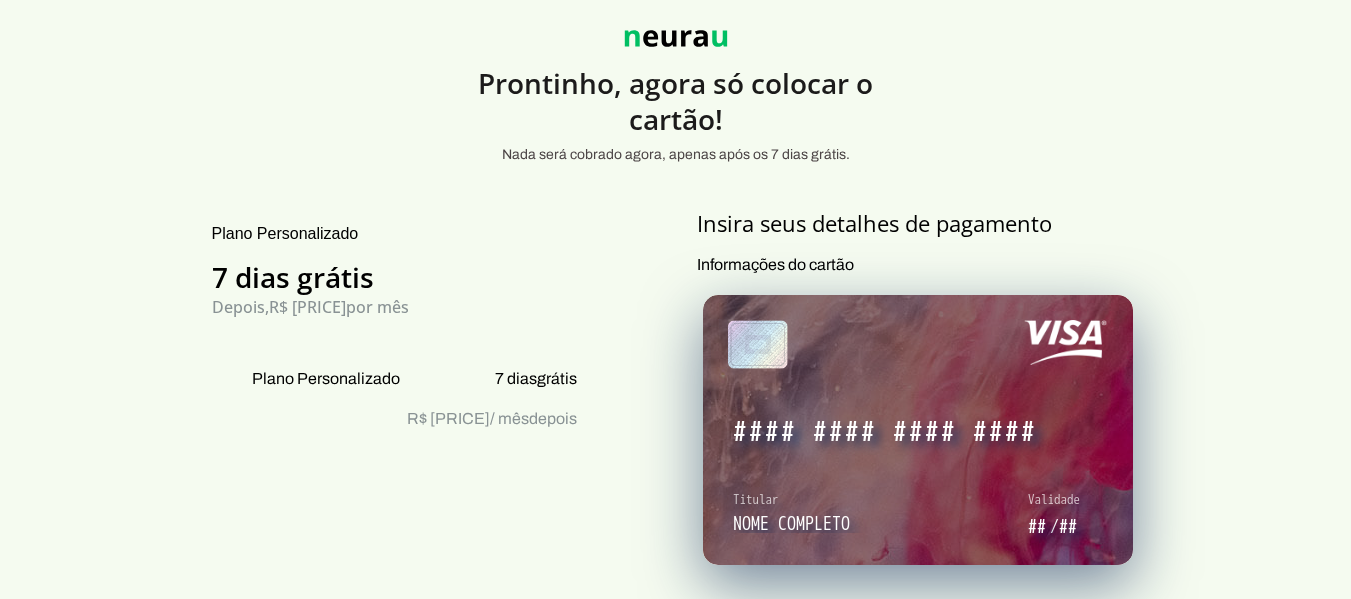 scroll, scrollTop: 100, scrollLeft: 0, axis: vertical 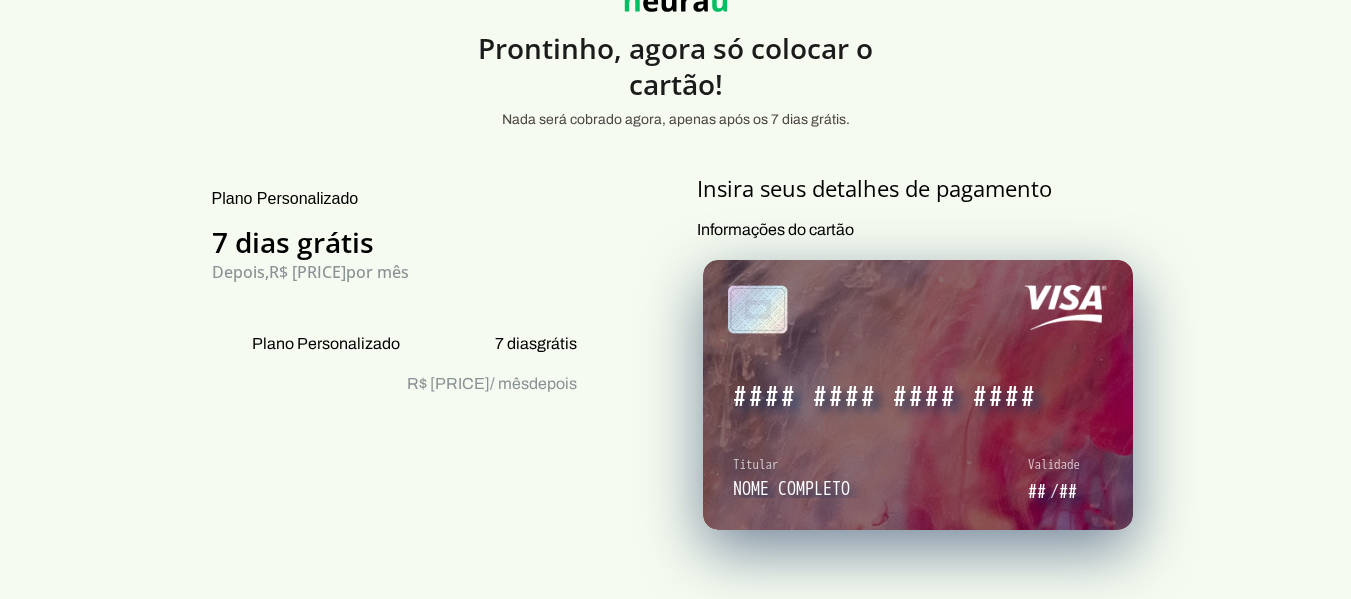 click on "Plano Personalizado
7 dias grátis
Depois,  R$ [PRICE]  por mês
Plano Personalizado
7 dias  grátis
R$ [PRICE]  /
mês  depois" at bounding box center (394, 881) 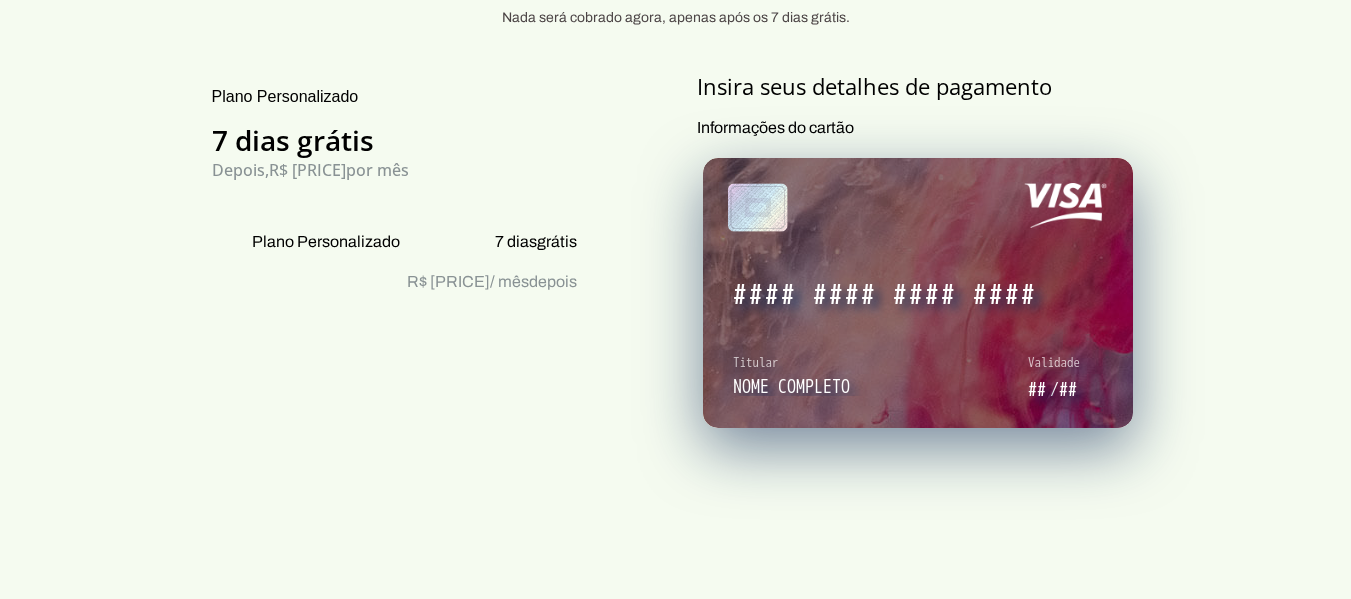 scroll, scrollTop: 237, scrollLeft: 0, axis: vertical 